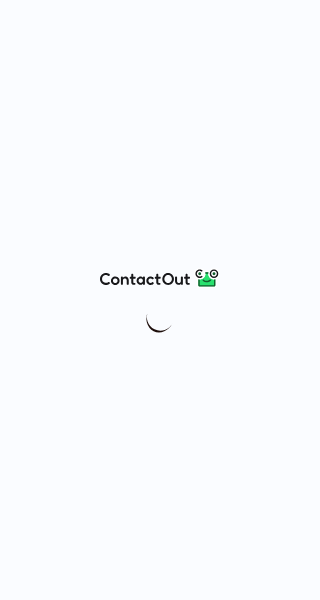 scroll, scrollTop: 0, scrollLeft: 0, axis: both 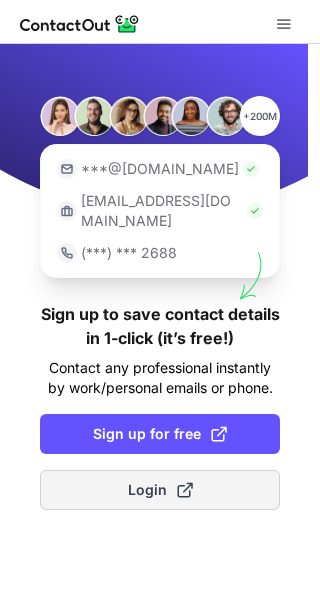 click on "Login" at bounding box center [160, 490] 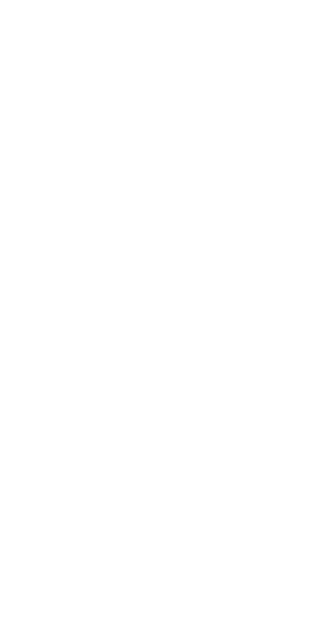 scroll, scrollTop: 0, scrollLeft: 0, axis: both 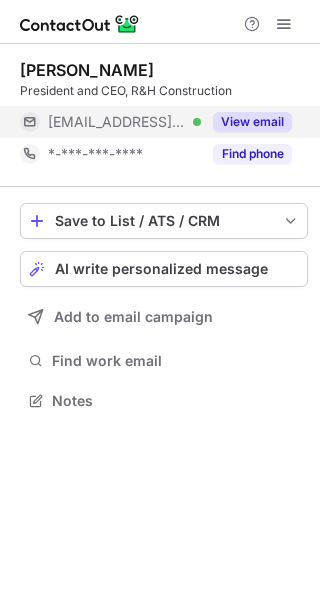 click on "View email" at bounding box center [252, 122] 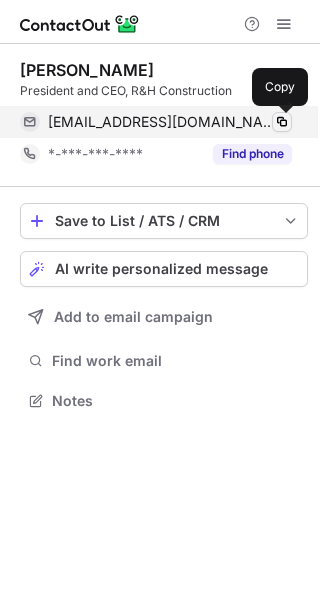 click at bounding box center [282, 122] 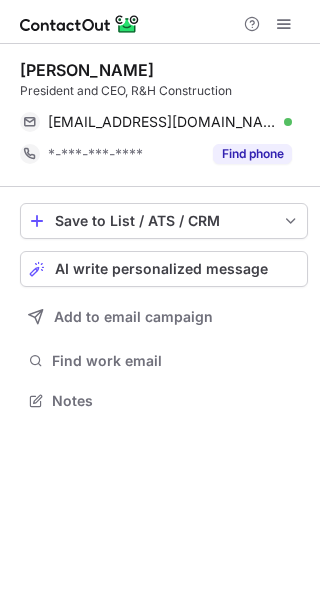 scroll, scrollTop: 0, scrollLeft: 0, axis: both 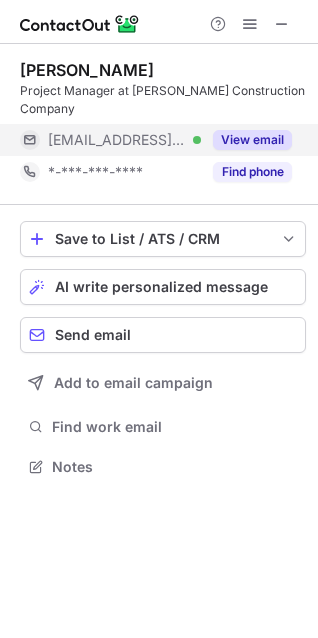 click on "View email" at bounding box center (252, 140) 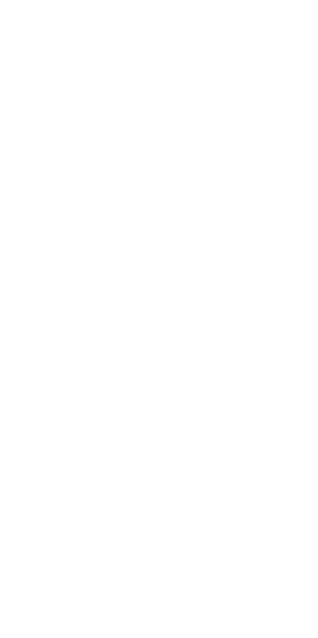 scroll, scrollTop: 0, scrollLeft: 0, axis: both 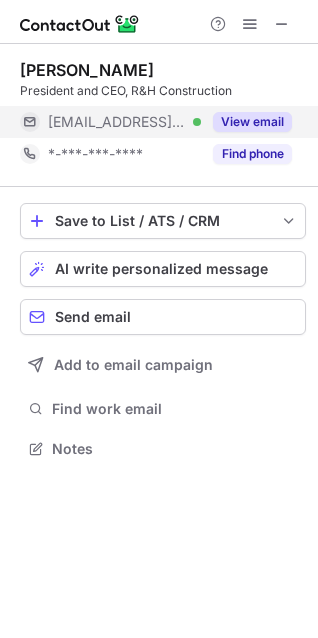 click on "View email" at bounding box center [252, 122] 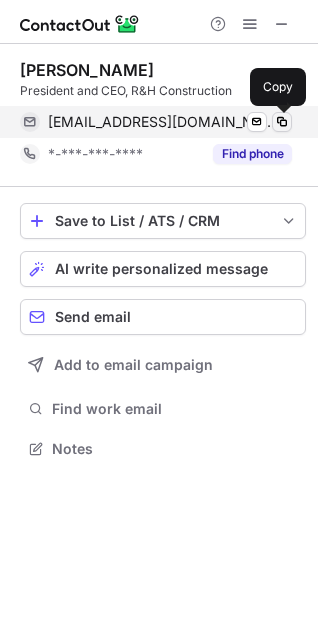 click at bounding box center (282, 122) 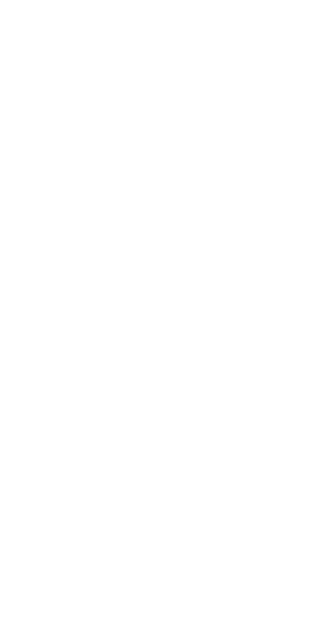 scroll, scrollTop: 0, scrollLeft: 0, axis: both 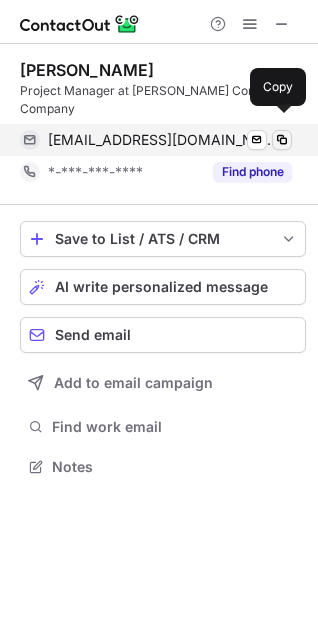 click at bounding box center (282, 140) 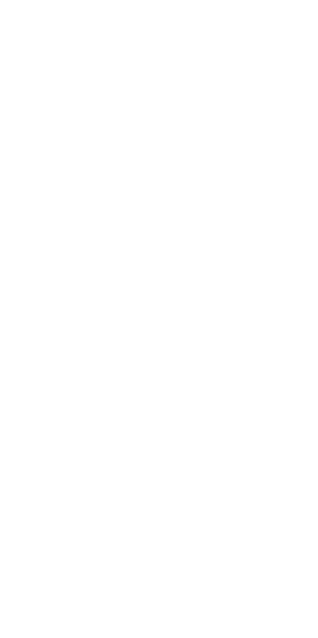 scroll, scrollTop: 0, scrollLeft: 0, axis: both 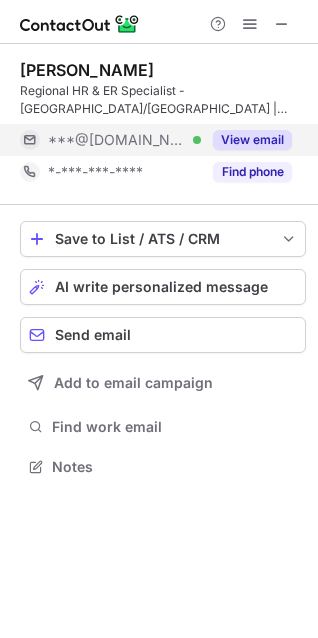 click on "View email" at bounding box center [252, 140] 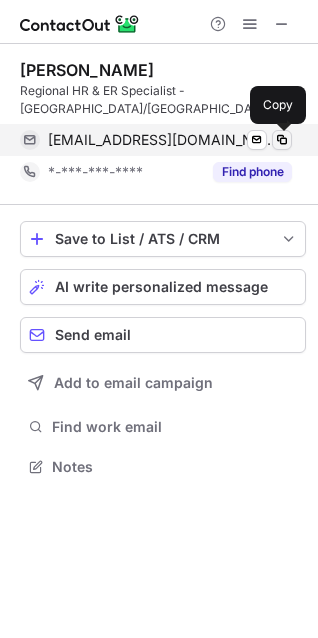 click at bounding box center [282, 140] 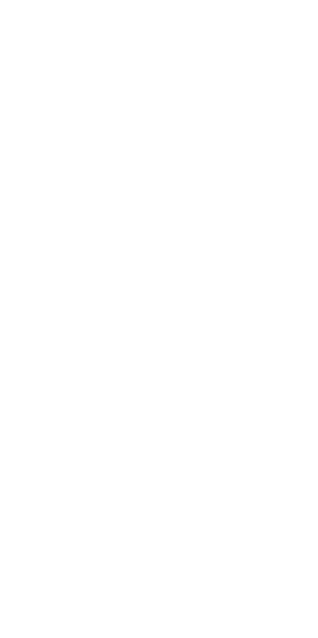 scroll, scrollTop: 0, scrollLeft: 0, axis: both 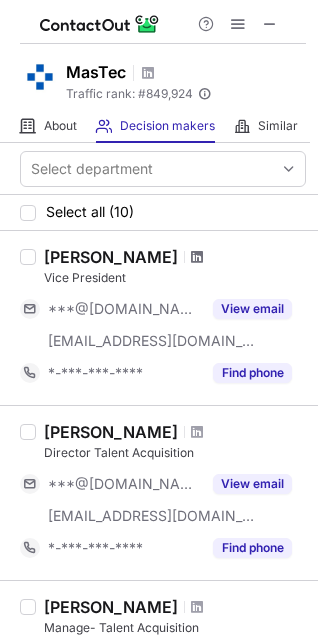 click at bounding box center (197, 257) 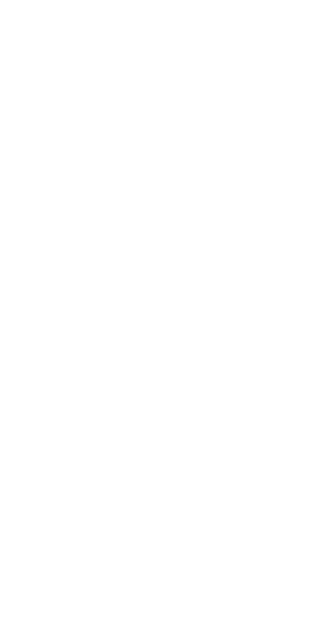 scroll, scrollTop: 0, scrollLeft: 0, axis: both 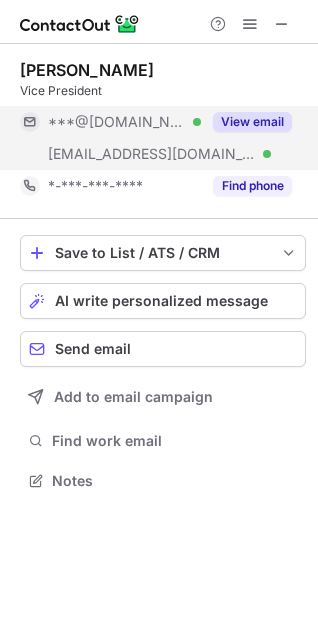 click on "View email" at bounding box center (252, 122) 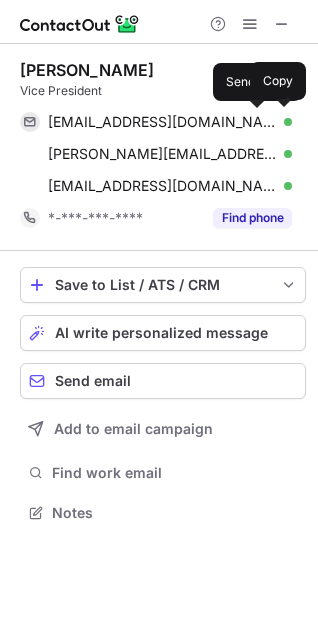 scroll, scrollTop: 9, scrollLeft: 9, axis: both 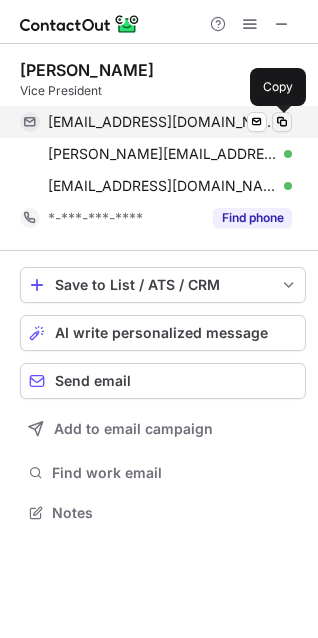 click at bounding box center [282, 122] 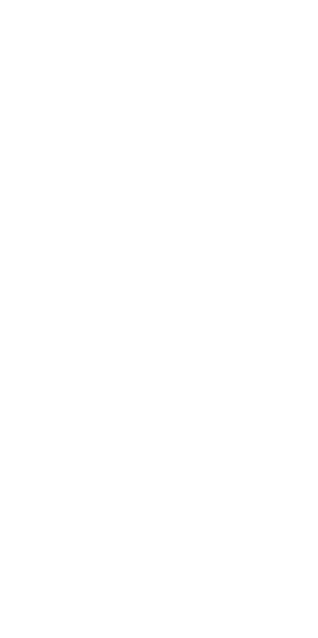 scroll, scrollTop: 0, scrollLeft: 0, axis: both 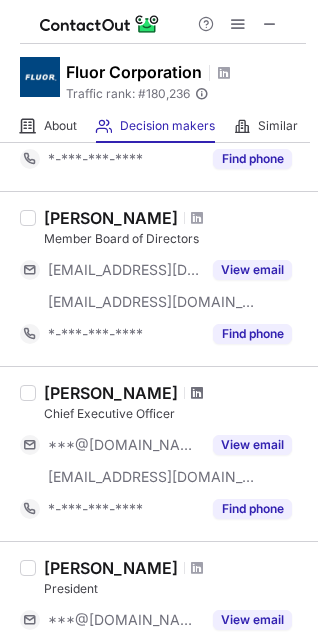 click at bounding box center [197, 393] 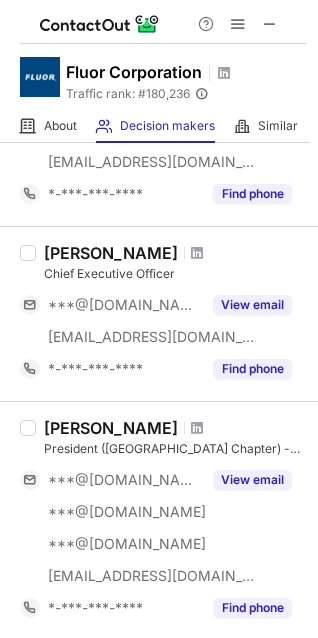 scroll, scrollTop: 1584, scrollLeft: 0, axis: vertical 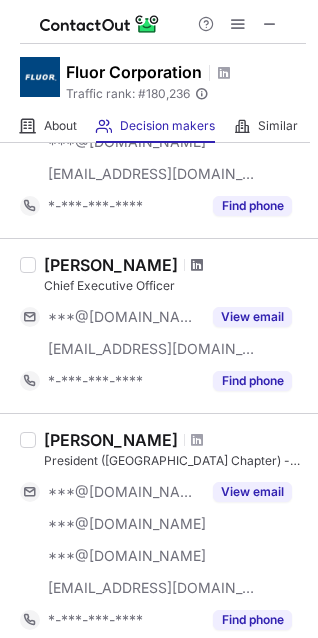 click at bounding box center (197, 265) 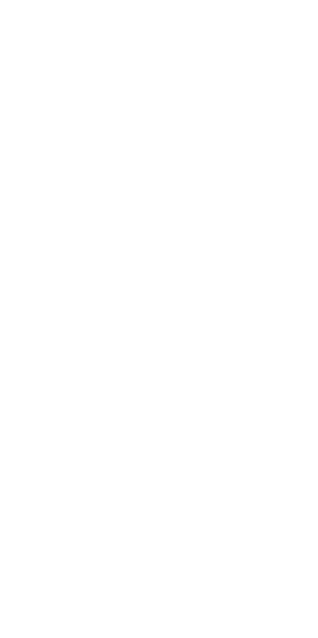 scroll, scrollTop: 0, scrollLeft: 0, axis: both 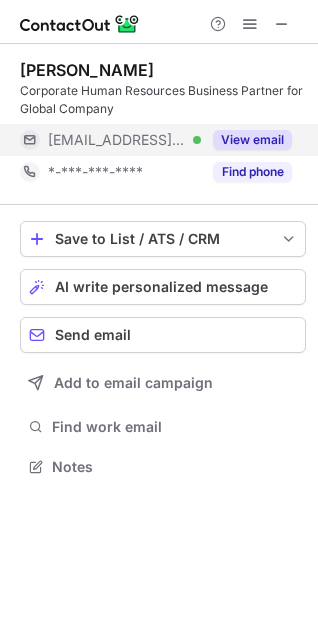 click on "View email" at bounding box center (252, 140) 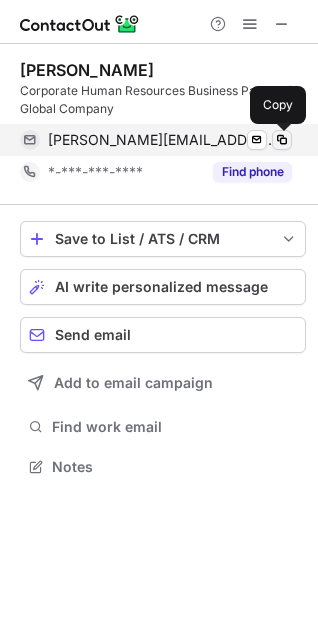 click at bounding box center [282, 140] 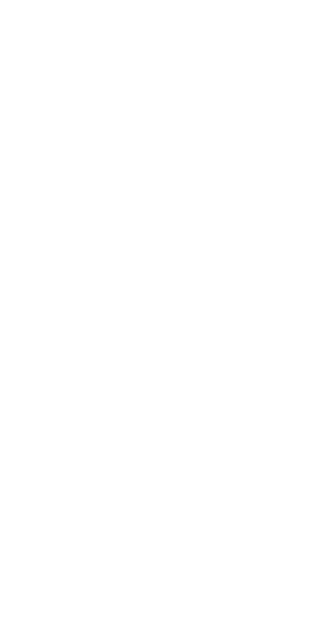 scroll, scrollTop: 0, scrollLeft: 0, axis: both 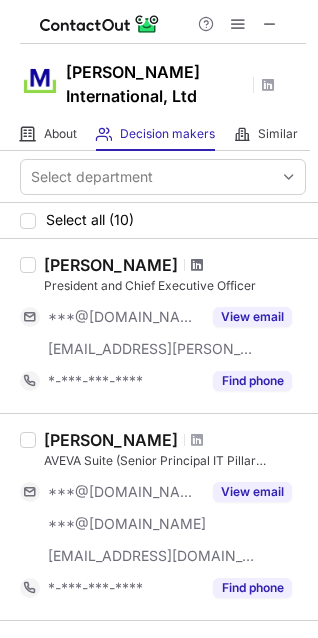click at bounding box center (197, 265) 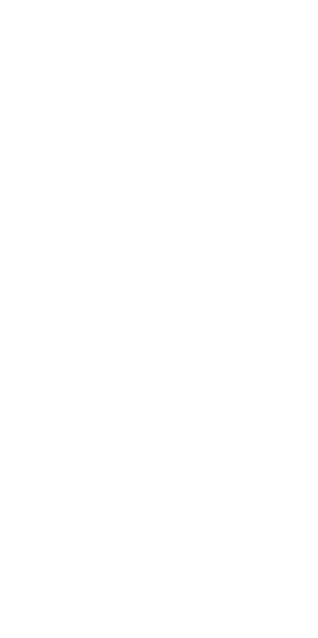 scroll, scrollTop: 0, scrollLeft: 0, axis: both 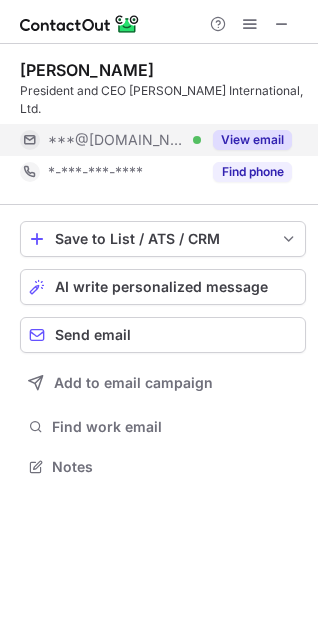 click on "View email" at bounding box center [252, 140] 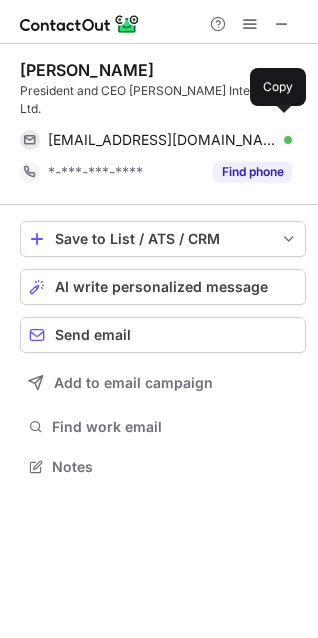 click at bounding box center [282, 140] 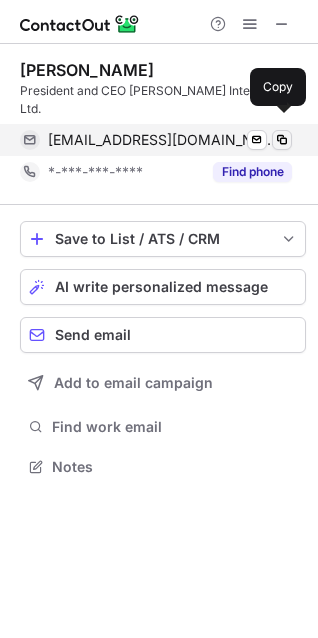 click at bounding box center [282, 140] 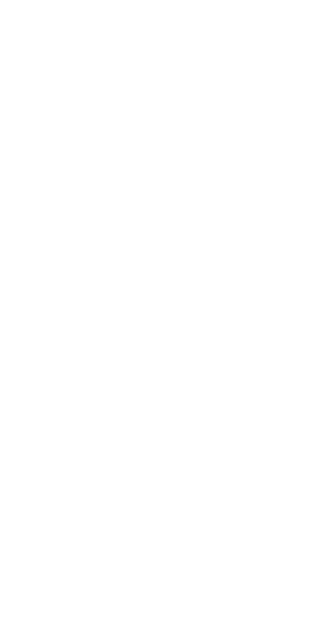 scroll, scrollTop: 0, scrollLeft: 0, axis: both 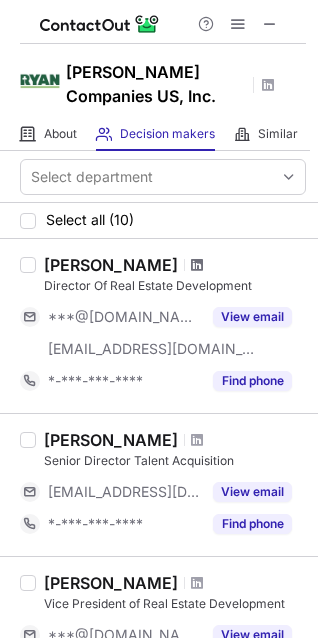 click at bounding box center (197, 265) 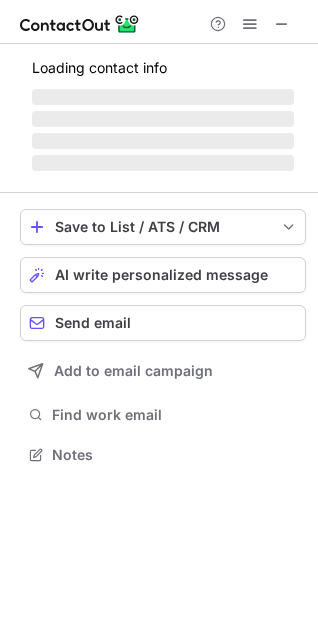 scroll, scrollTop: 10, scrollLeft: 9, axis: both 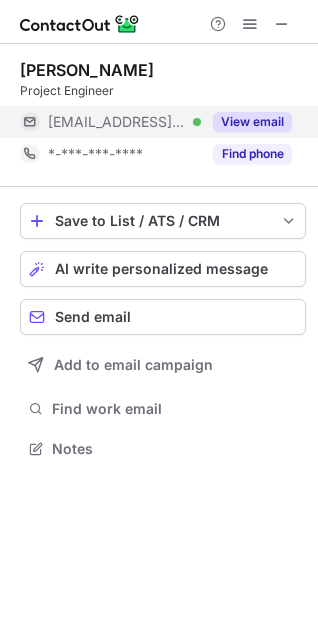click on "View email" at bounding box center (252, 122) 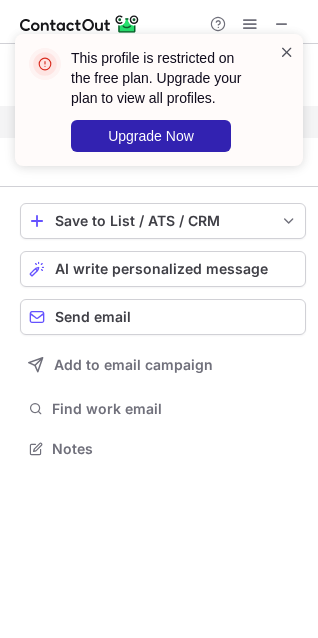 click at bounding box center [287, 52] 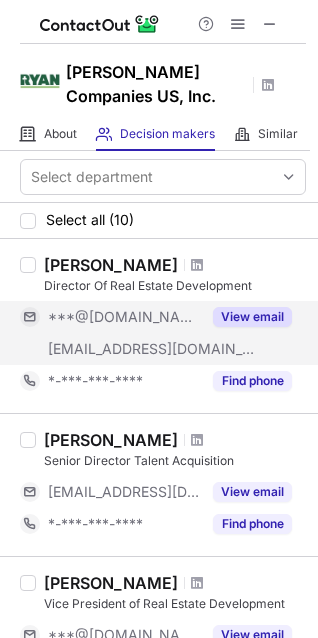 click on "View email" at bounding box center [252, 317] 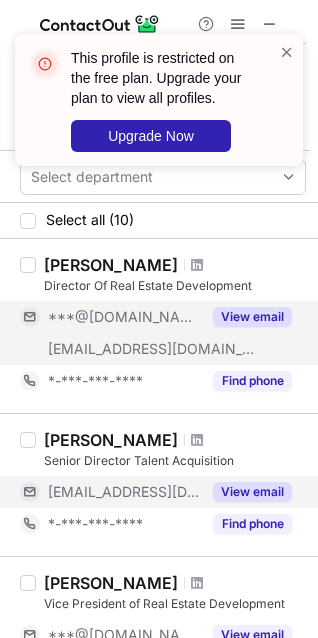click on "View email" at bounding box center (252, 492) 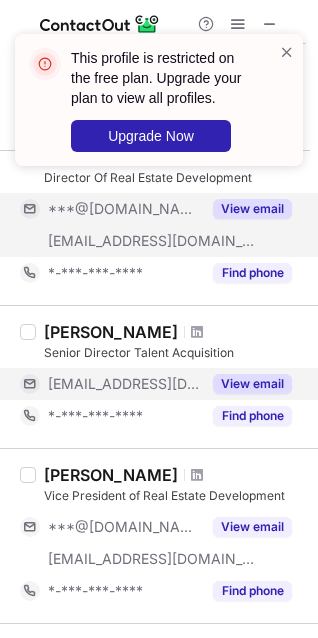 scroll, scrollTop: 108, scrollLeft: 0, axis: vertical 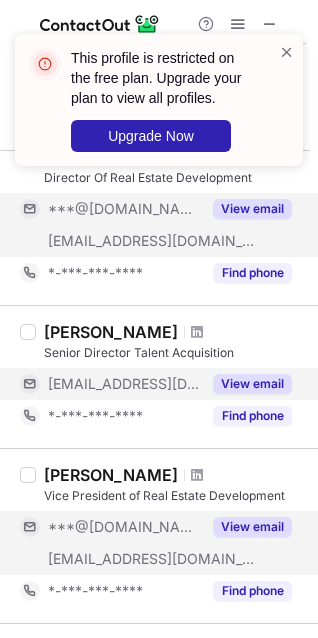 click on "View email" at bounding box center [252, 527] 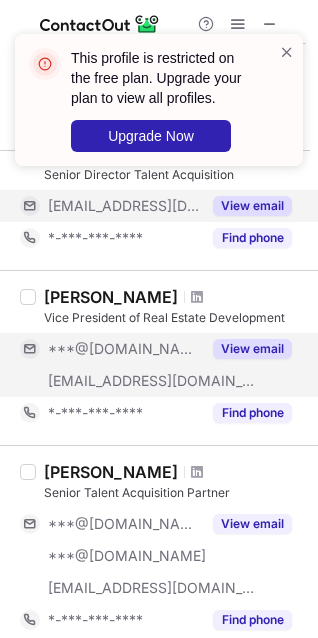 scroll, scrollTop: 288, scrollLeft: 0, axis: vertical 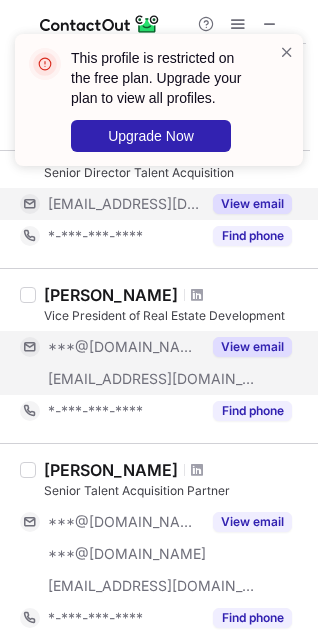 click on "View email" at bounding box center (252, 522) 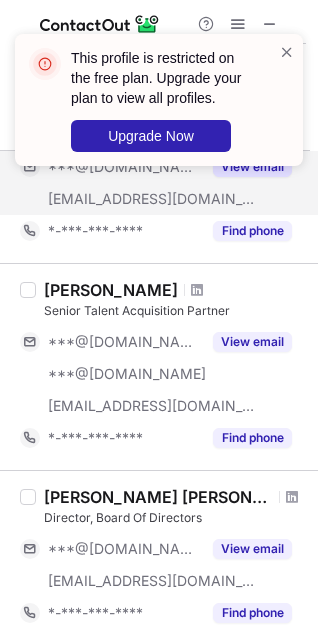 scroll, scrollTop: 468, scrollLeft: 0, axis: vertical 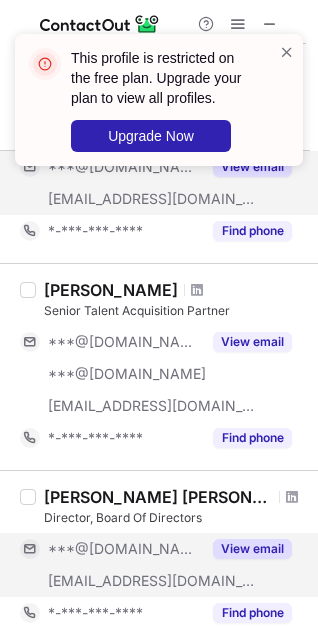 click on "View email" at bounding box center (252, 549) 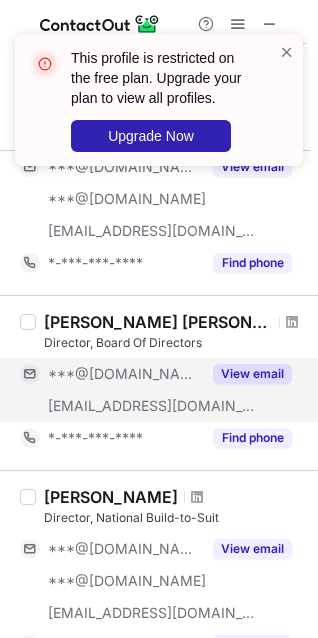scroll, scrollTop: 654, scrollLeft: 0, axis: vertical 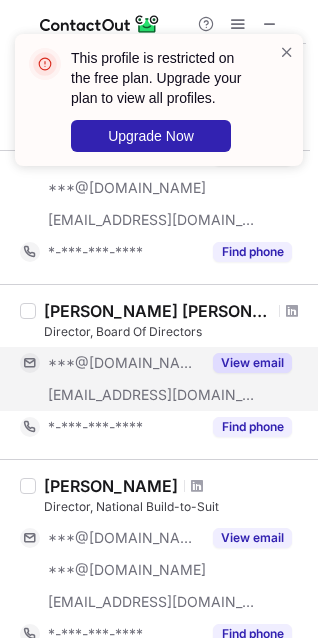 click on "View email" at bounding box center [252, 538] 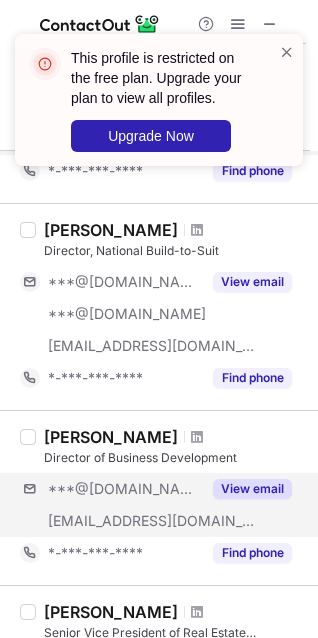 scroll, scrollTop: 920, scrollLeft: 0, axis: vertical 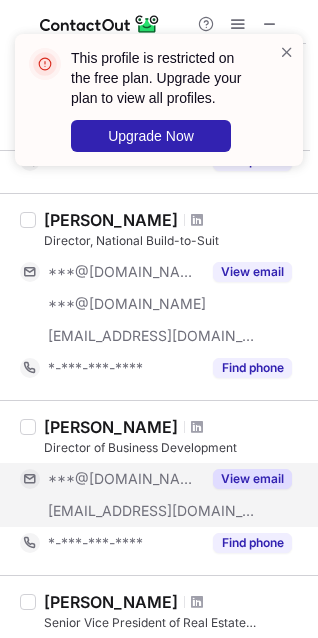 click on "View email" at bounding box center (252, 479) 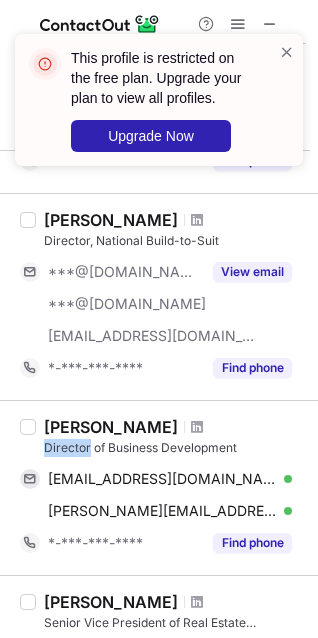 drag, startPoint x: 43, startPoint y: 446, endPoint x: 90, endPoint y: 443, distance: 47.095646 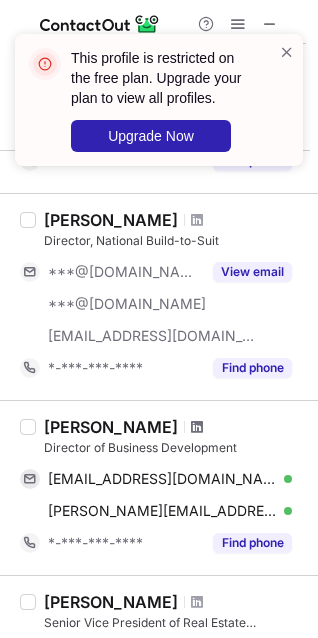 click at bounding box center [197, 427] 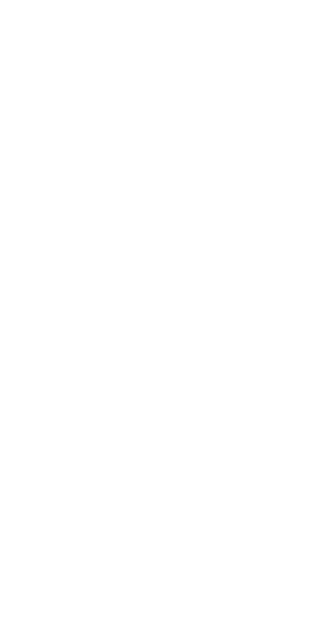 scroll, scrollTop: 0, scrollLeft: 0, axis: both 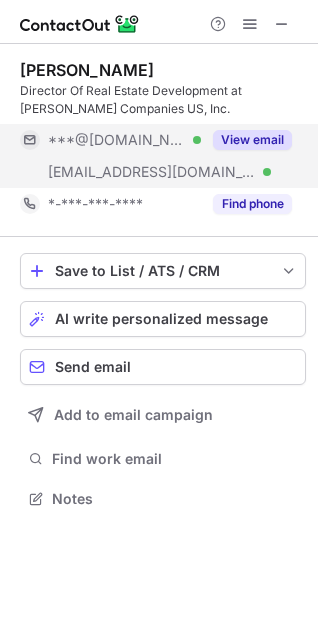 click on "View email" at bounding box center (252, 140) 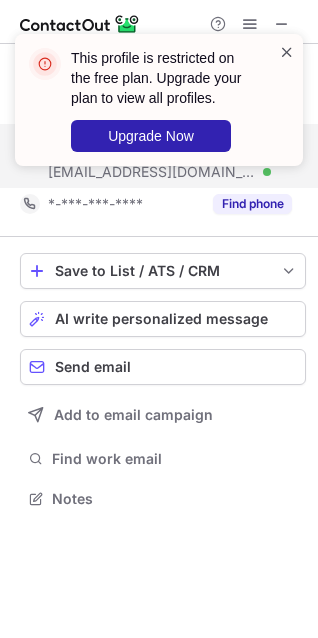 click at bounding box center (287, 52) 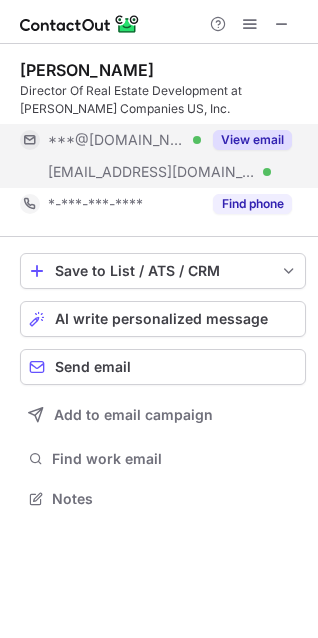 click on "View email" at bounding box center (252, 140) 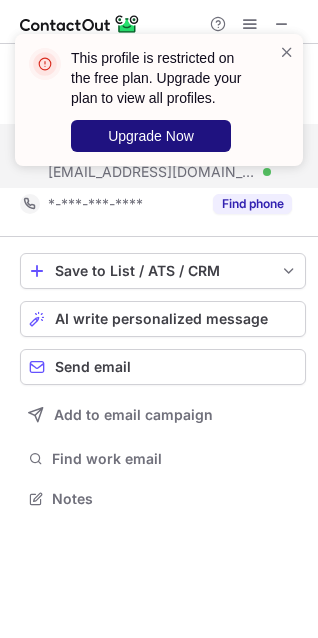 click on "Upgrade Now" at bounding box center (151, 136) 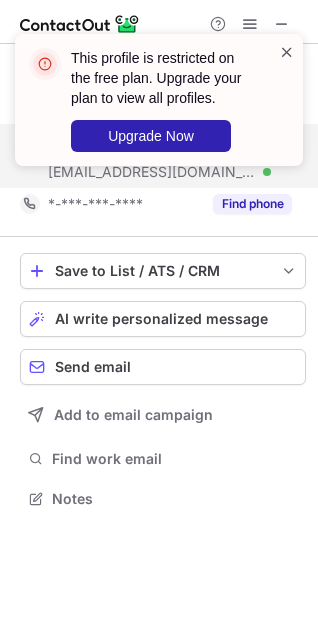 click at bounding box center [287, 52] 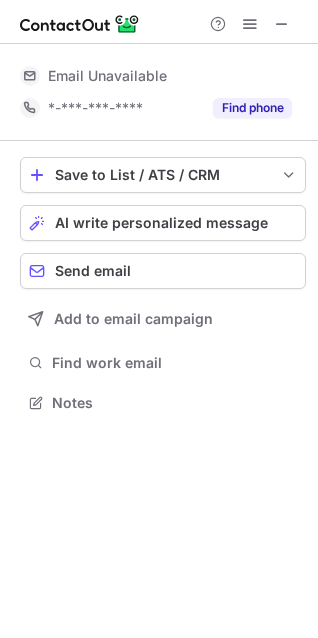 scroll, scrollTop: 440, scrollLeft: 318, axis: both 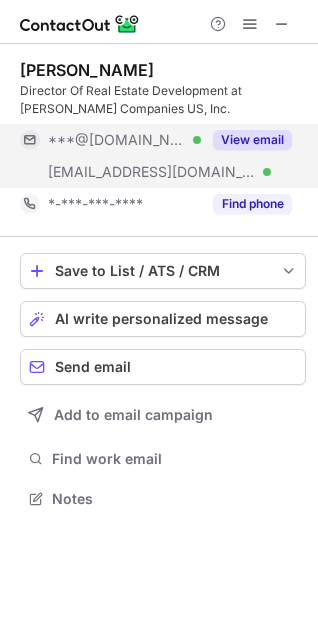 click on "View email" at bounding box center [252, 140] 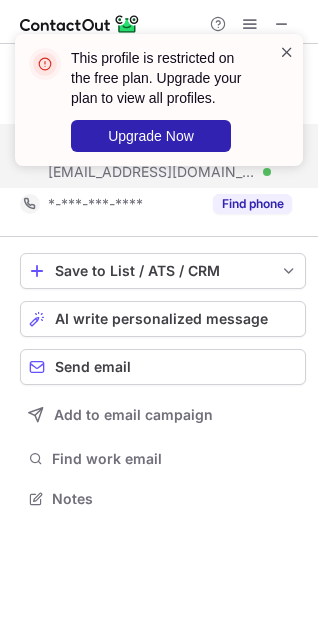 click at bounding box center (287, 52) 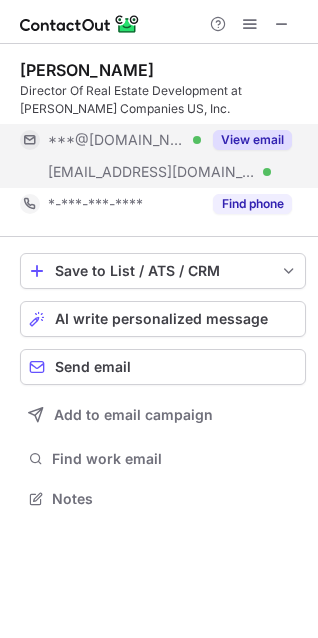 click on "View email" at bounding box center [252, 140] 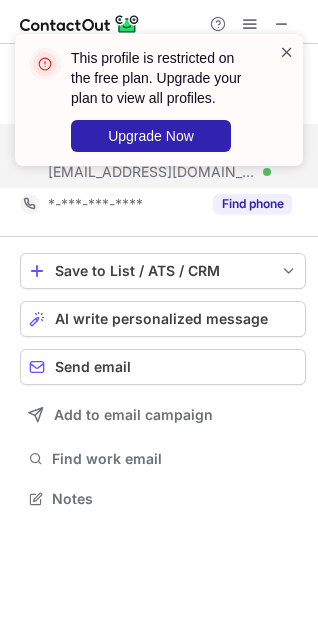 click at bounding box center [287, 52] 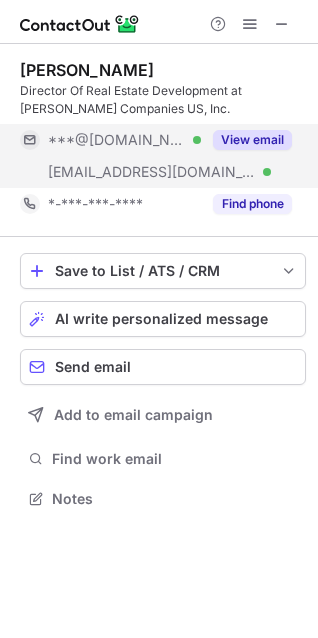 click at bounding box center (282, 24) 